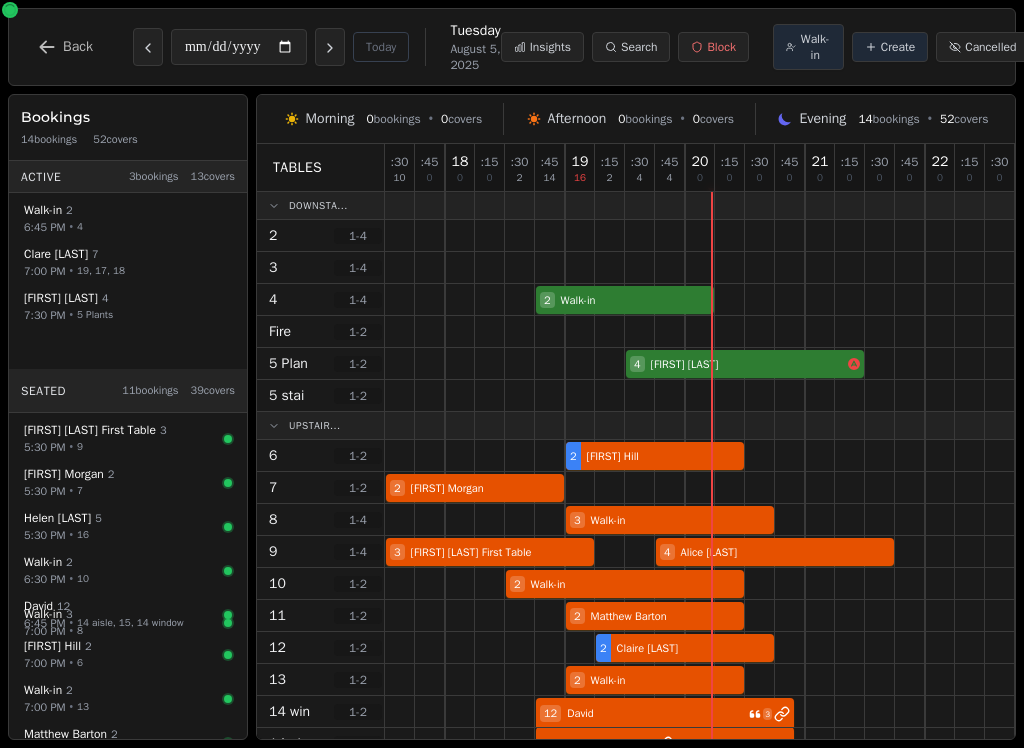 scroll, scrollTop: 0, scrollLeft: 0, axis: both 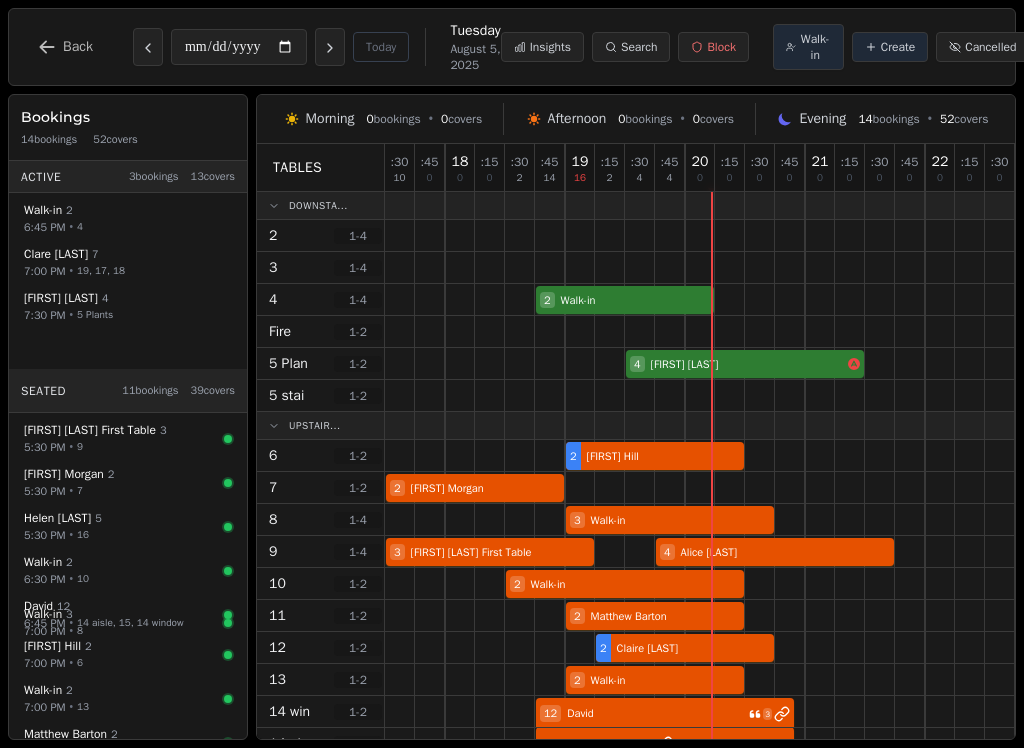 click on "Walk-in" at bounding box center (815, 47) 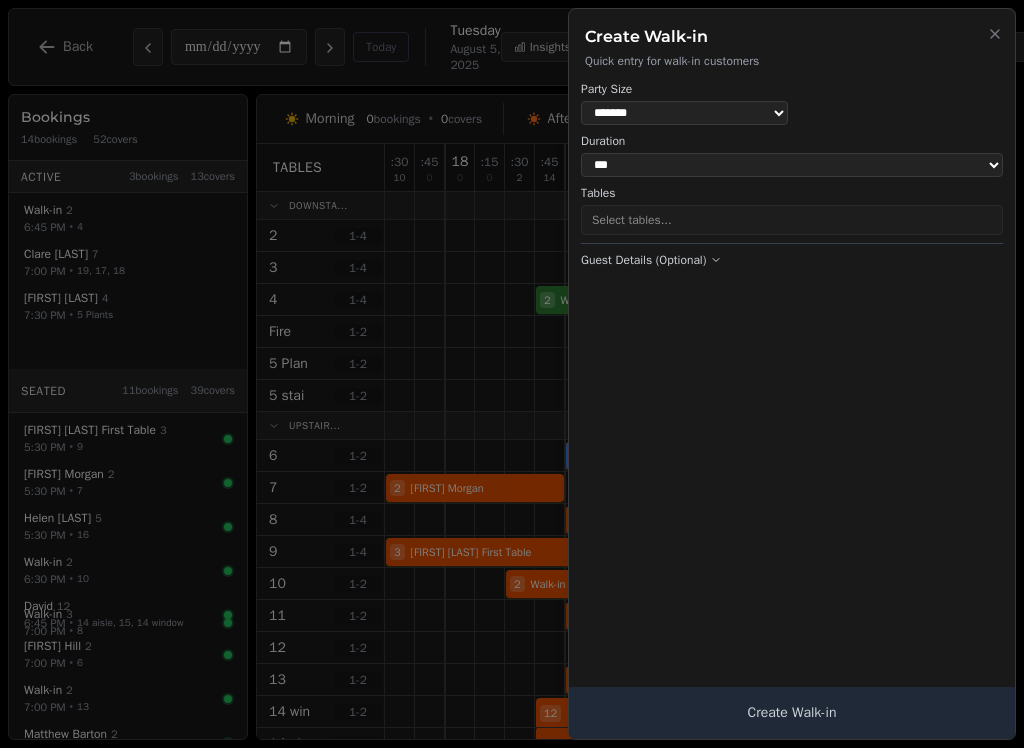 select on "****" 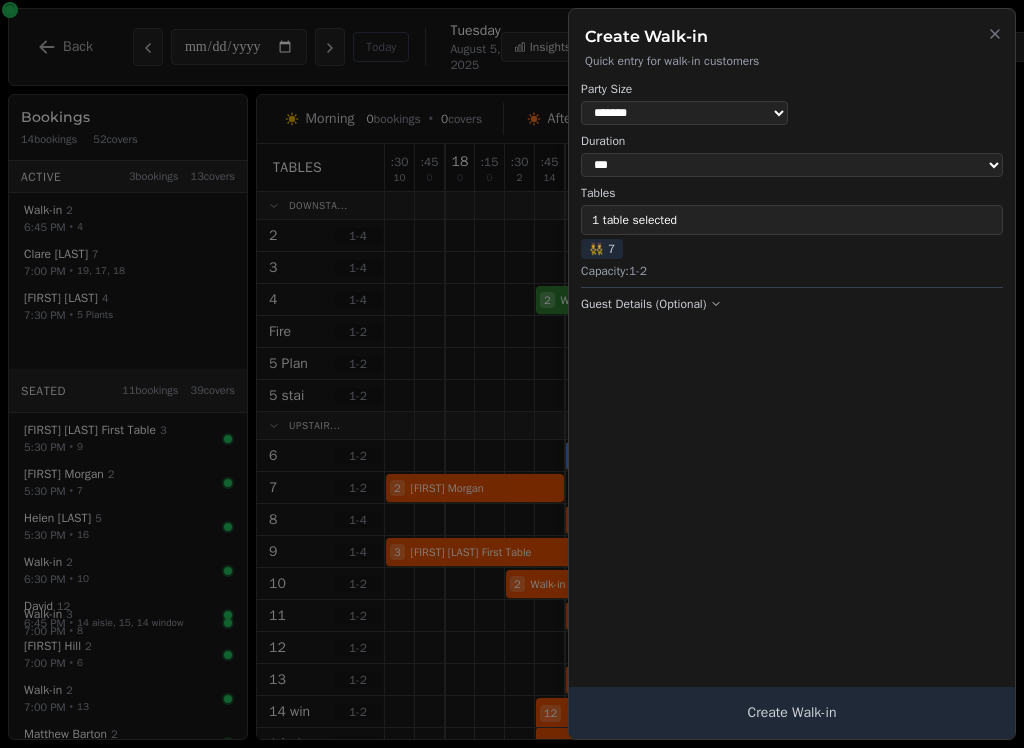 select on "*" 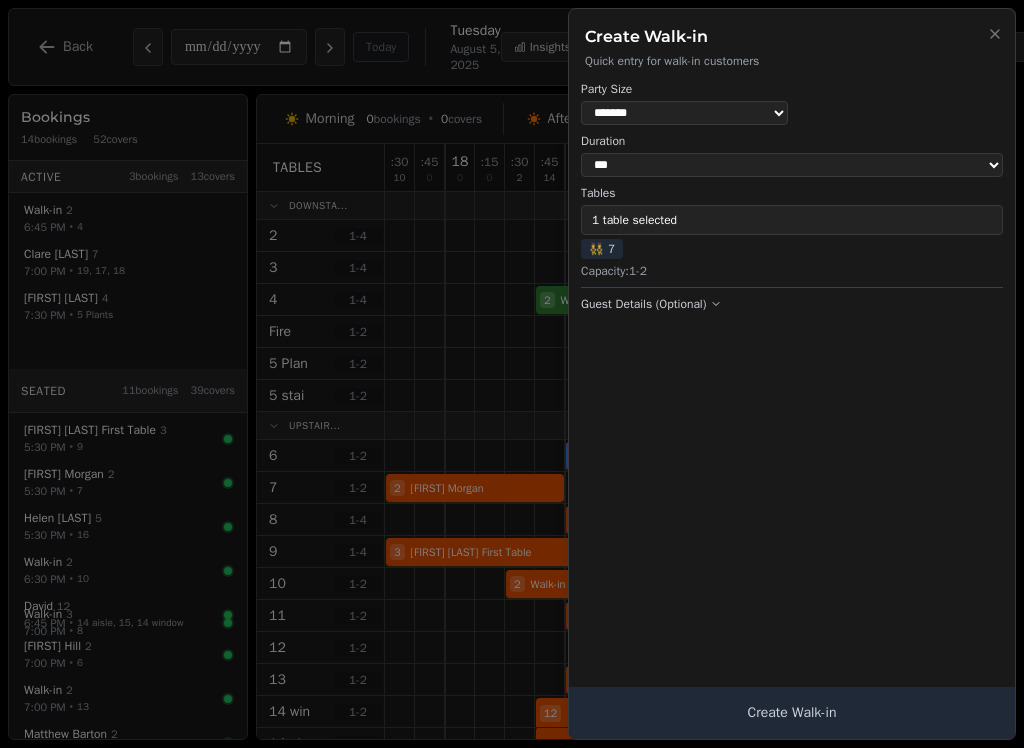 click on "1 table selected" at bounding box center (792, 220) 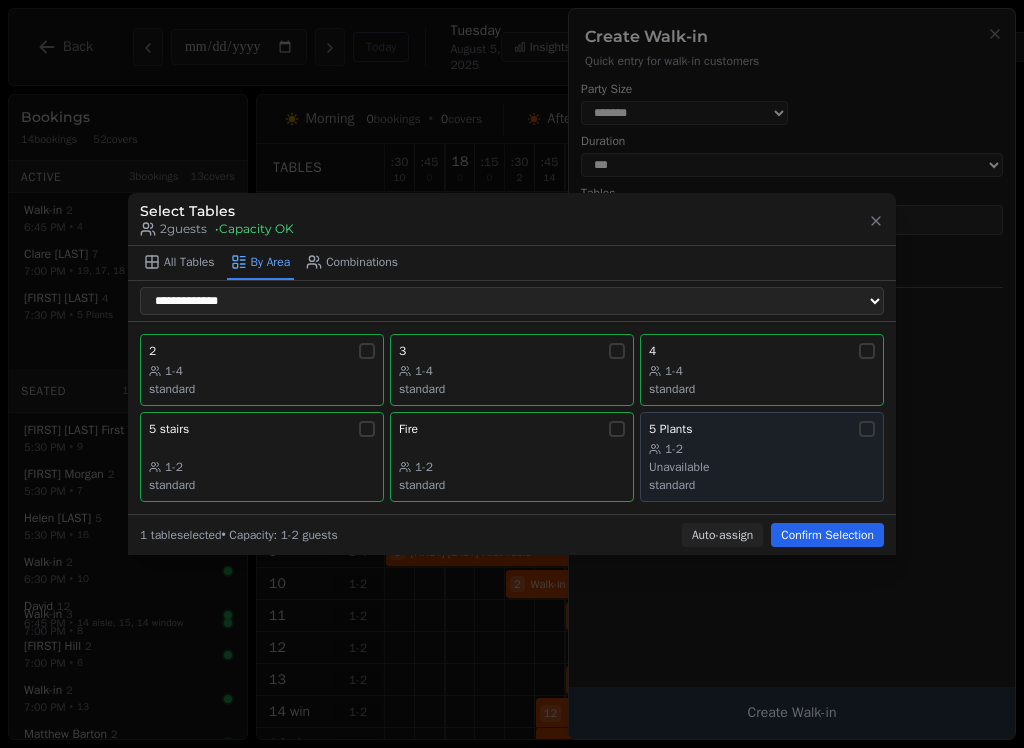 click on "Fire 1-2 standard" at bounding box center (512, 457) 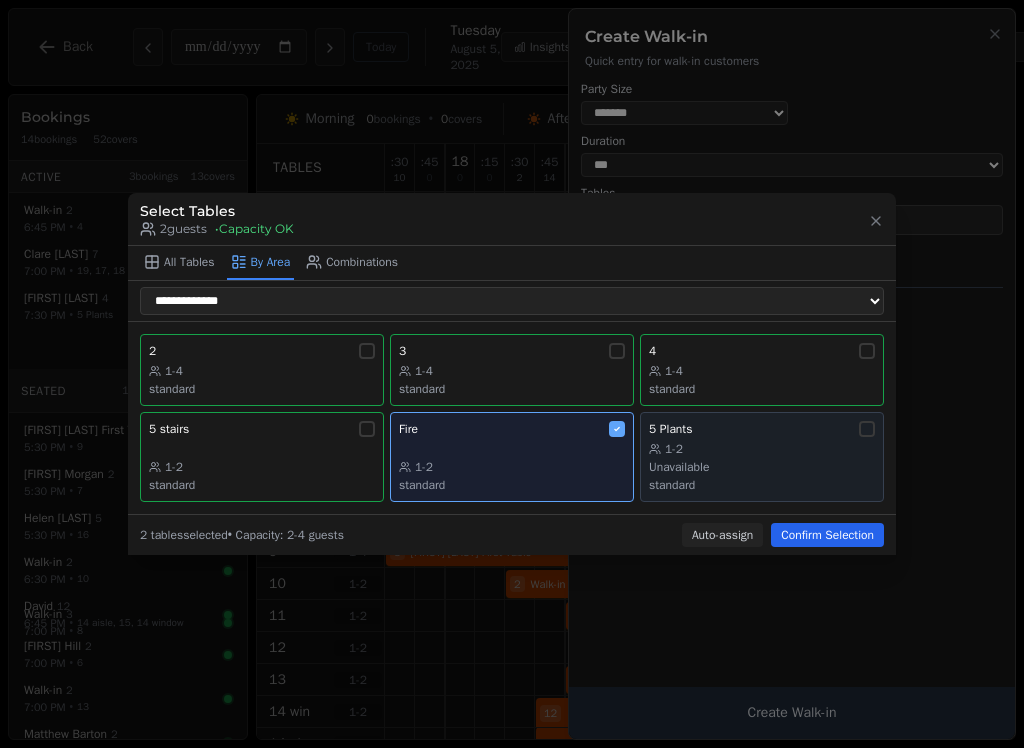 click on "Confirm Selection" at bounding box center (827, 535) 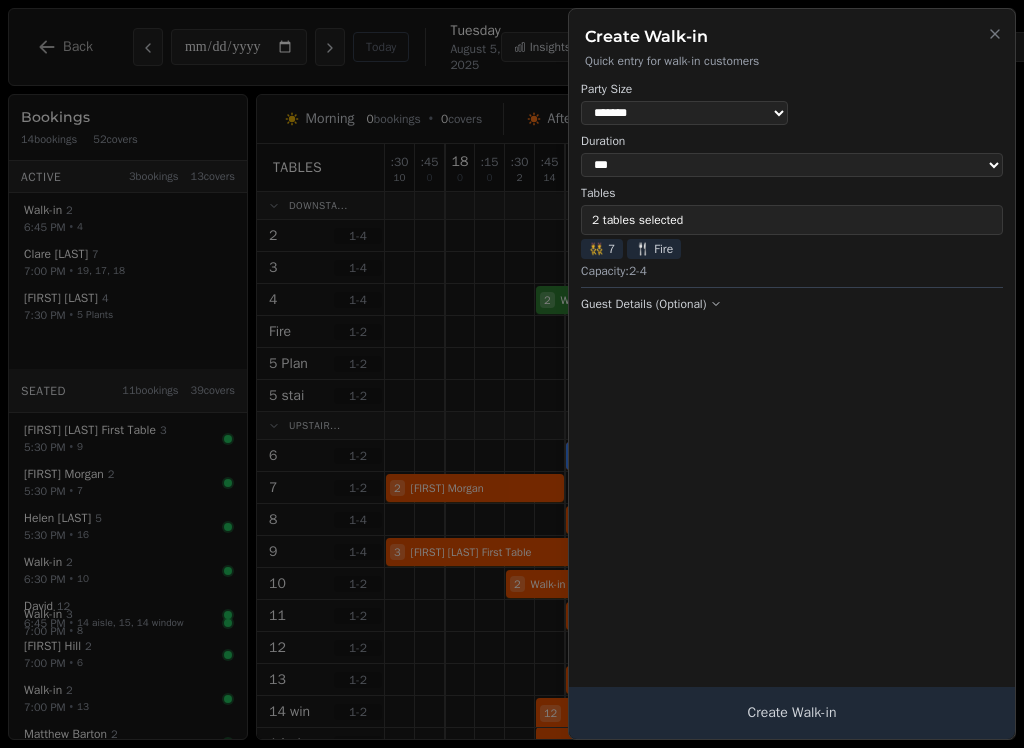 click on "2 tables selected" at bounding box center [792, 220] 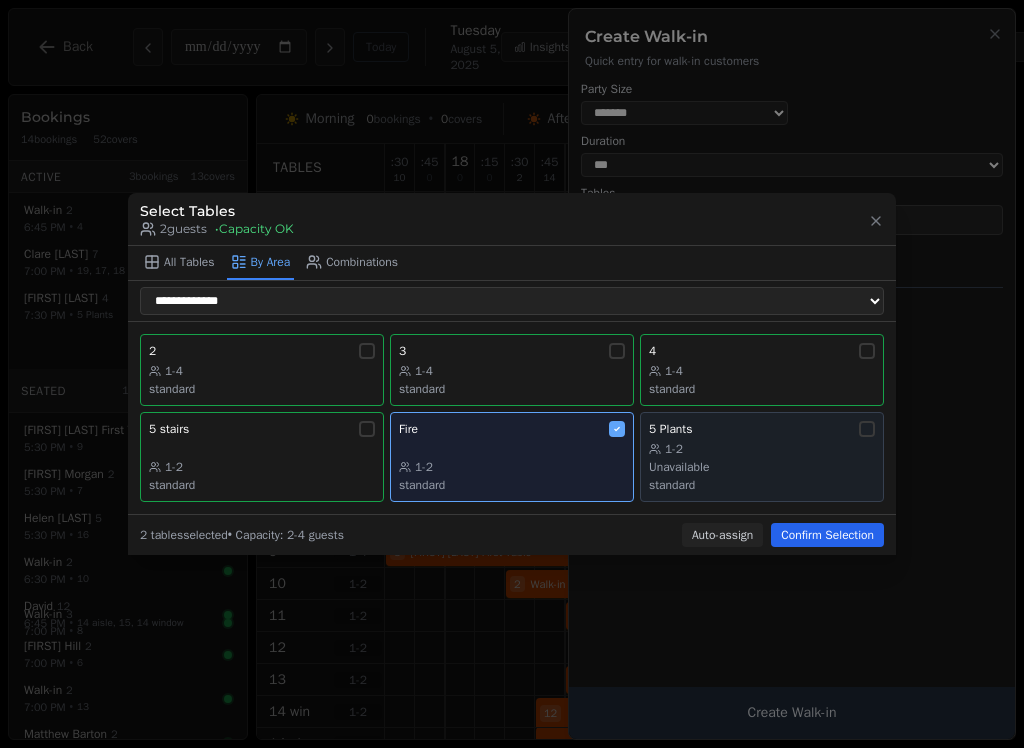 click on "Confirm Selection" at bounding box center (827, 535) 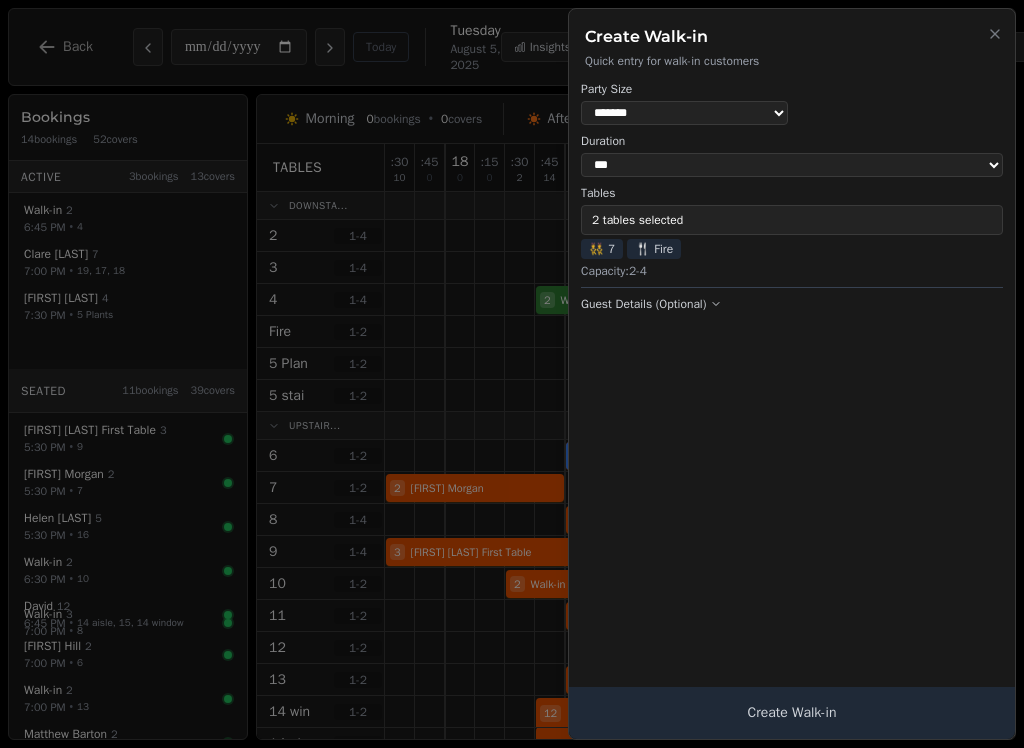 click on "Create Walk-in" at bounding box center [792, 713] 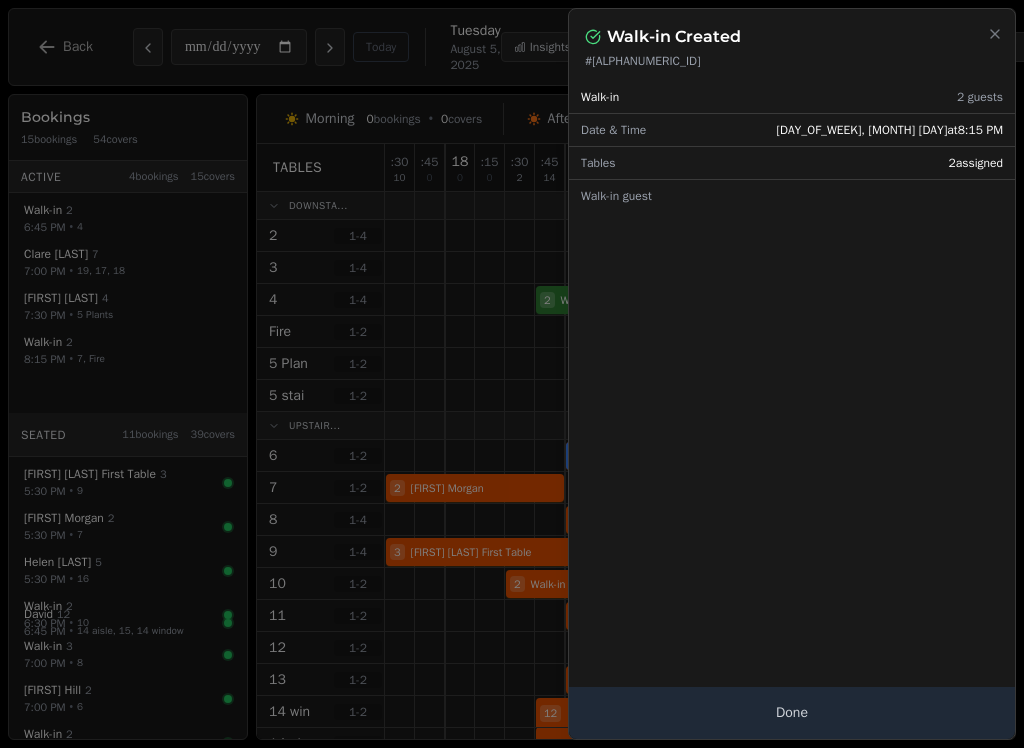 click on "Done" at bounding box center [792, 713] 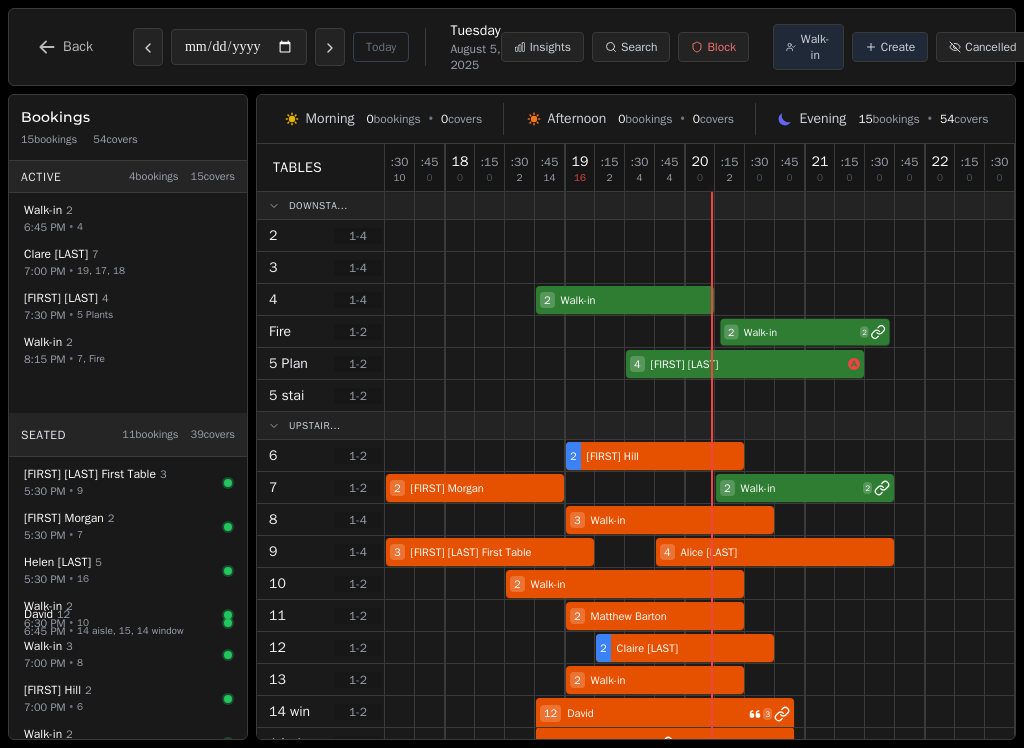 select on "****" 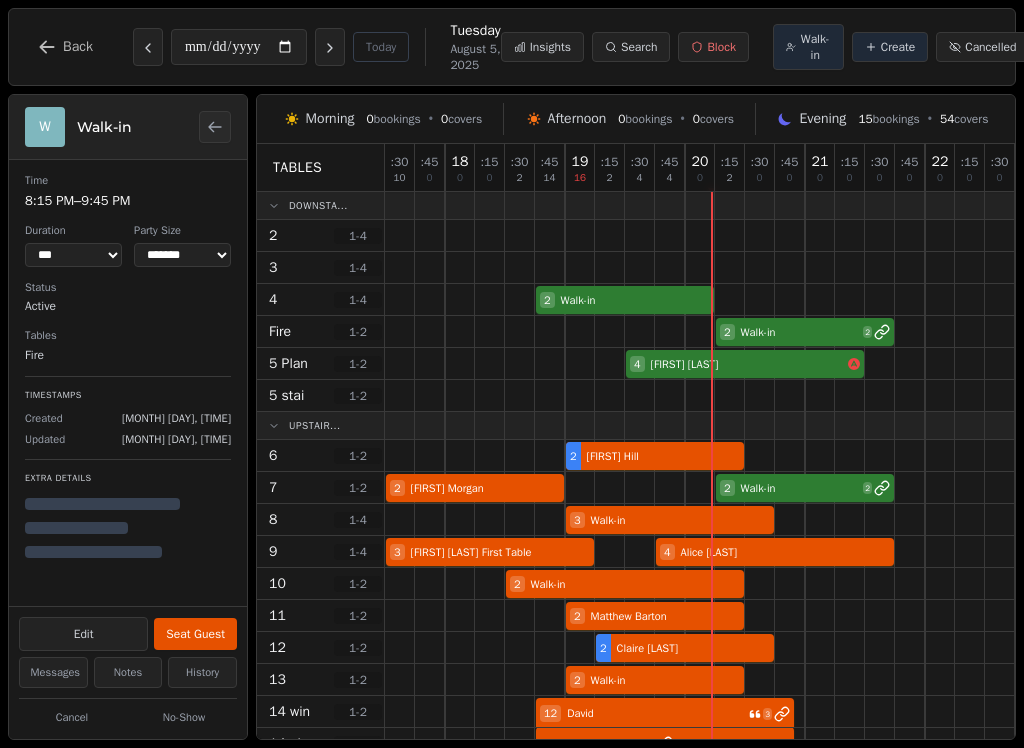 click on "Seat Guest" at bounding box center [195, 634] 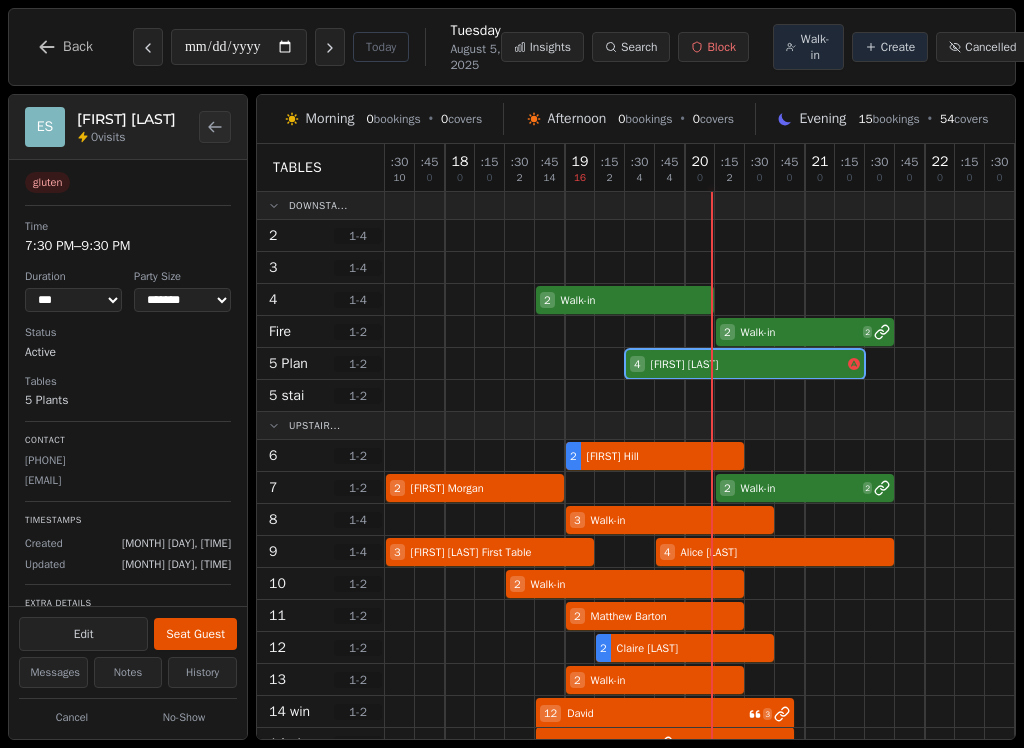 click on "[NUMBER] [FIRST] [LAST]" at bounding box center (730, 364) 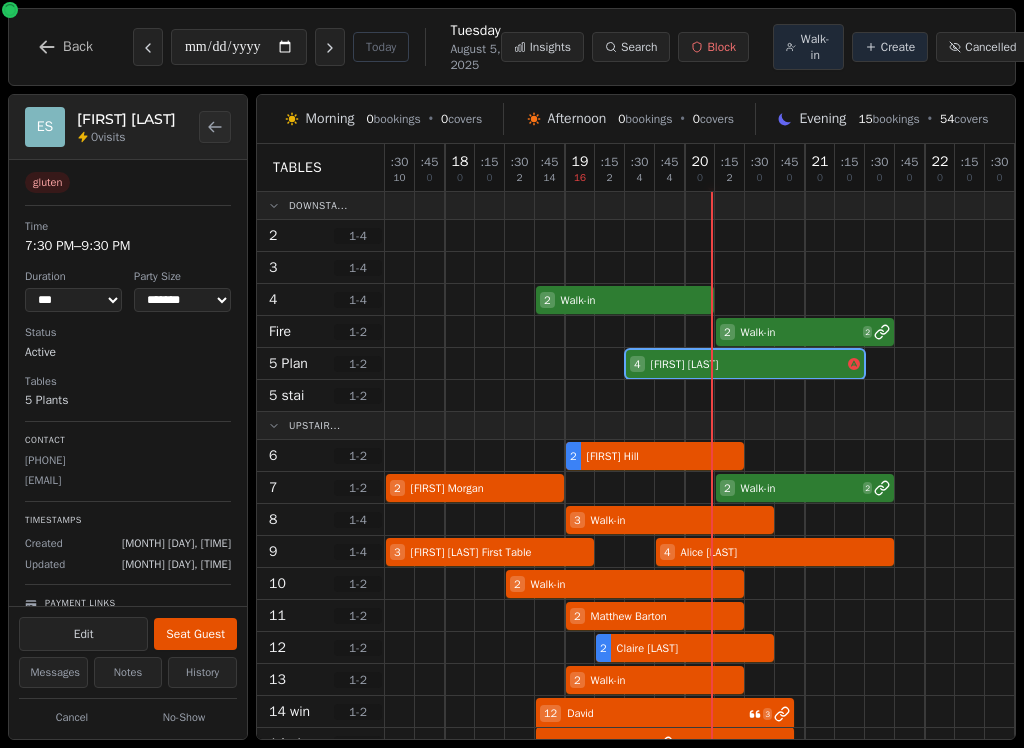 click on "Seat Guest" at bounding box center [195, 634] 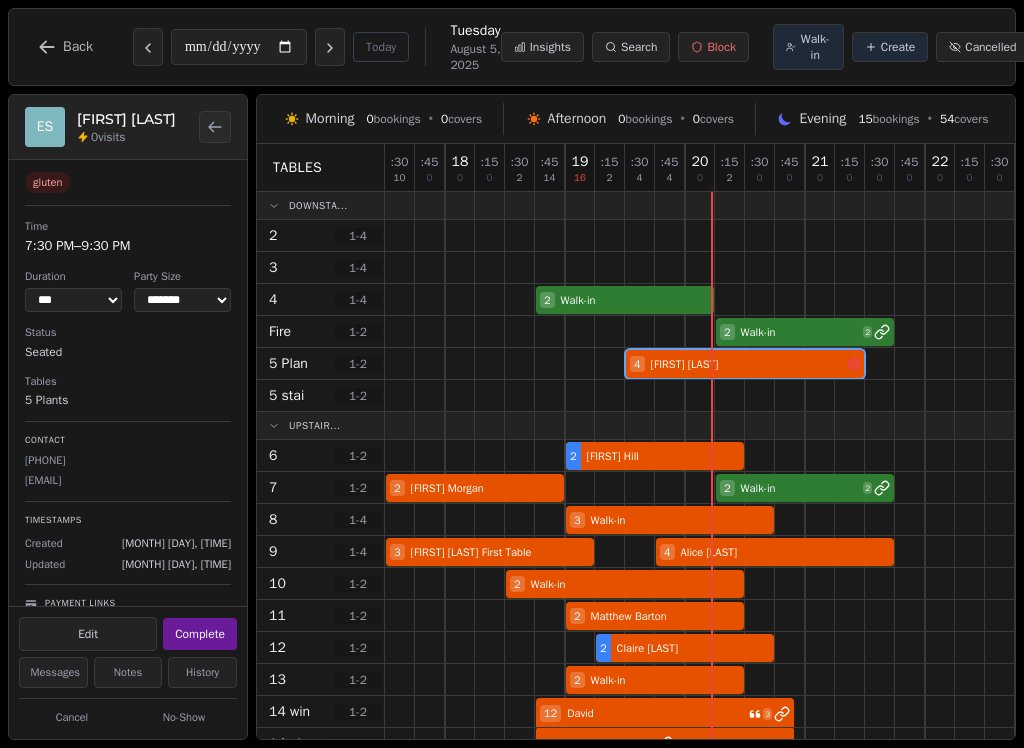 select on "****" 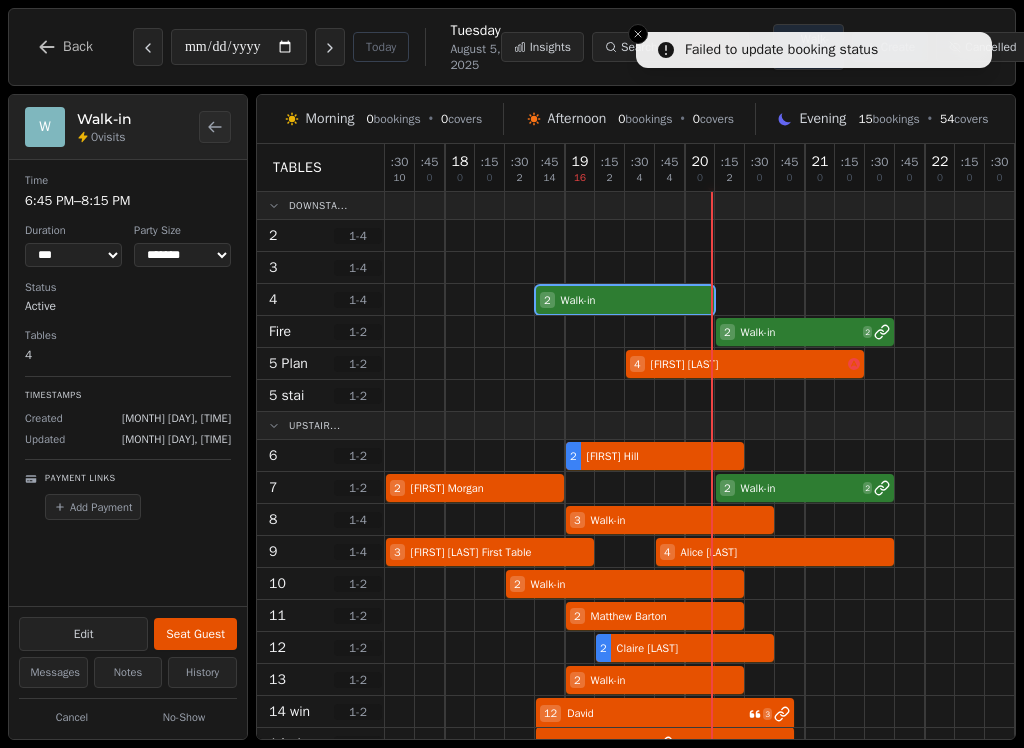 click on "Seat Guest" at bounding box center (195, 634) 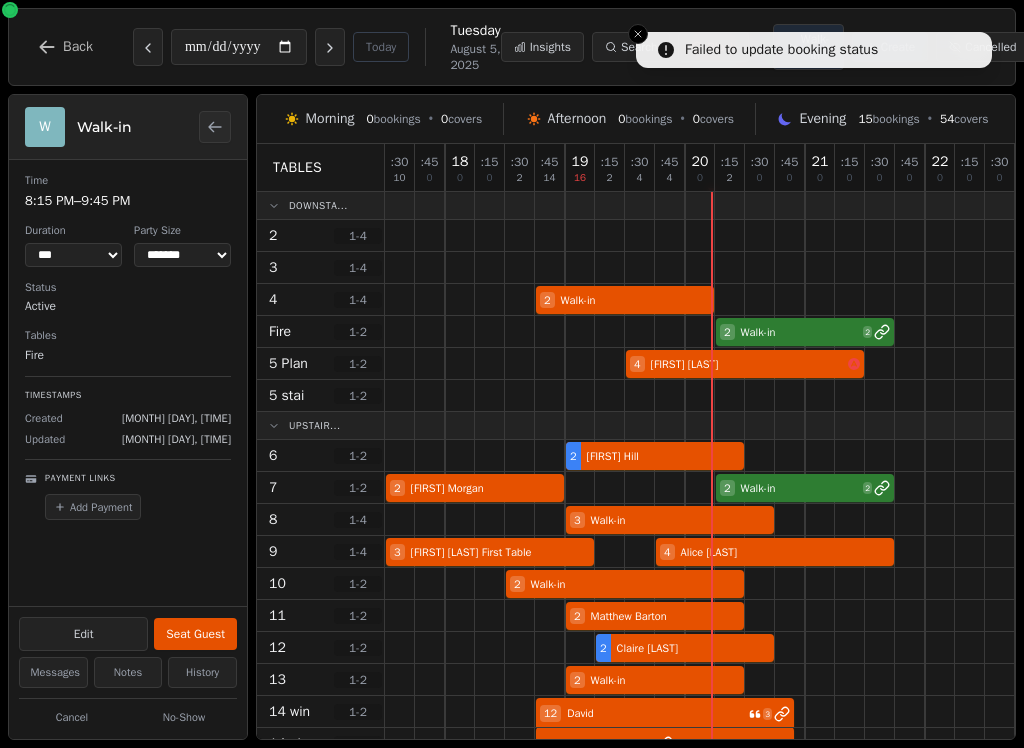 click on "2 Walk-in   2" at bounding box center [730, 332] 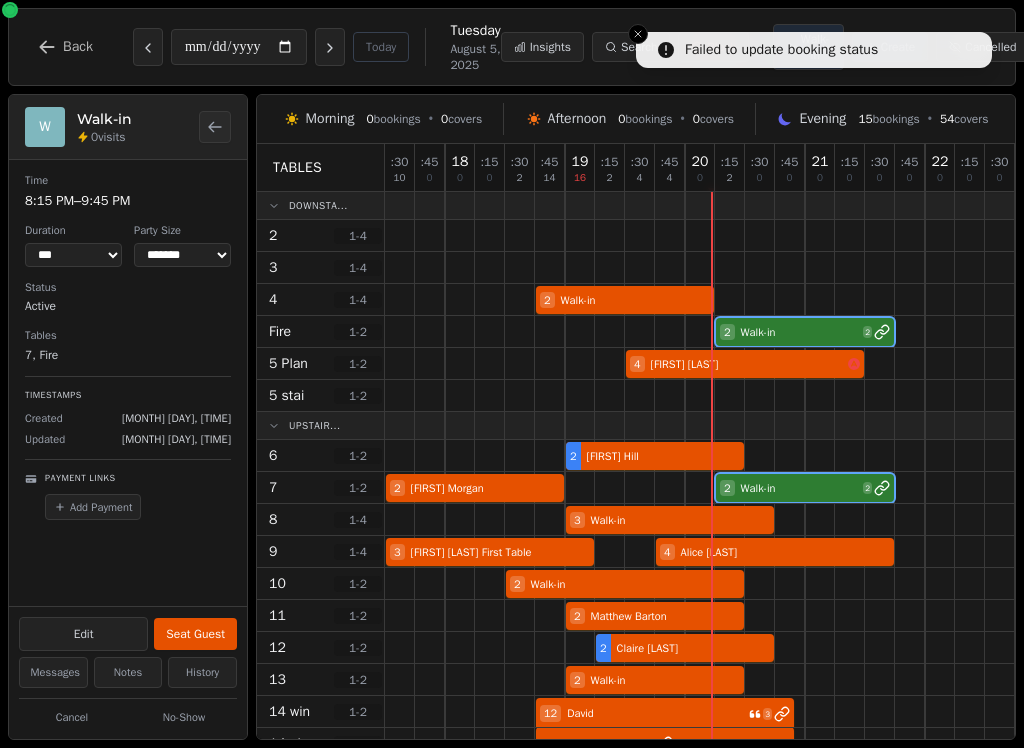 click on "Seat Guest" at bounding box center [195, 634] 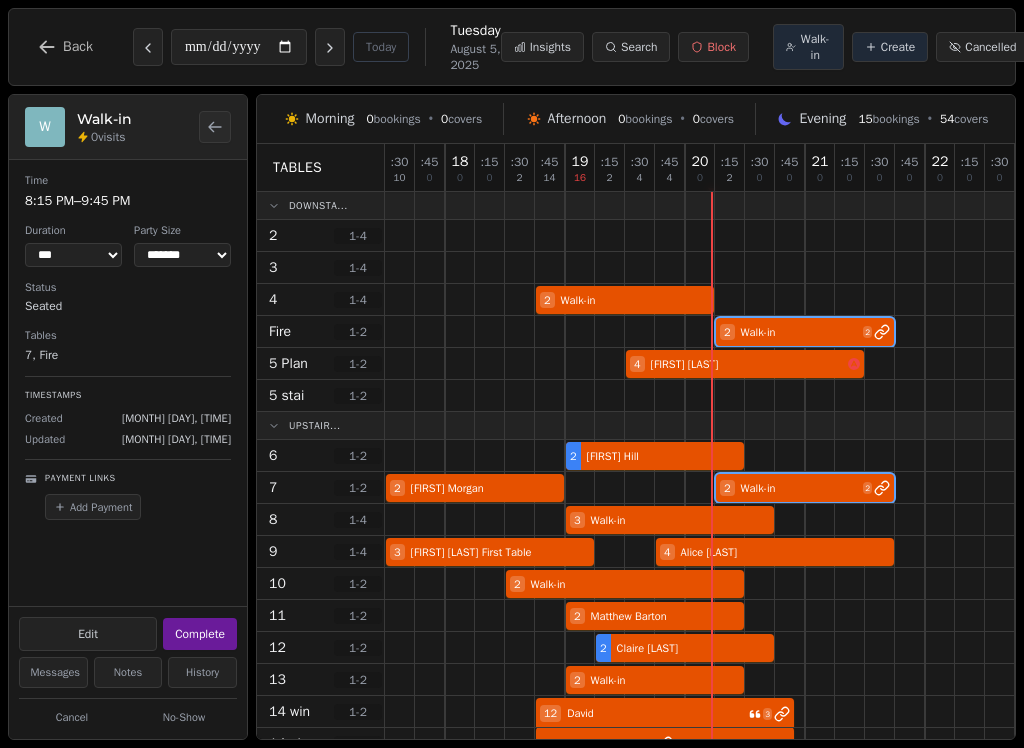 scroll, scrollTop: 0, scrollLeft: 0, axis: both 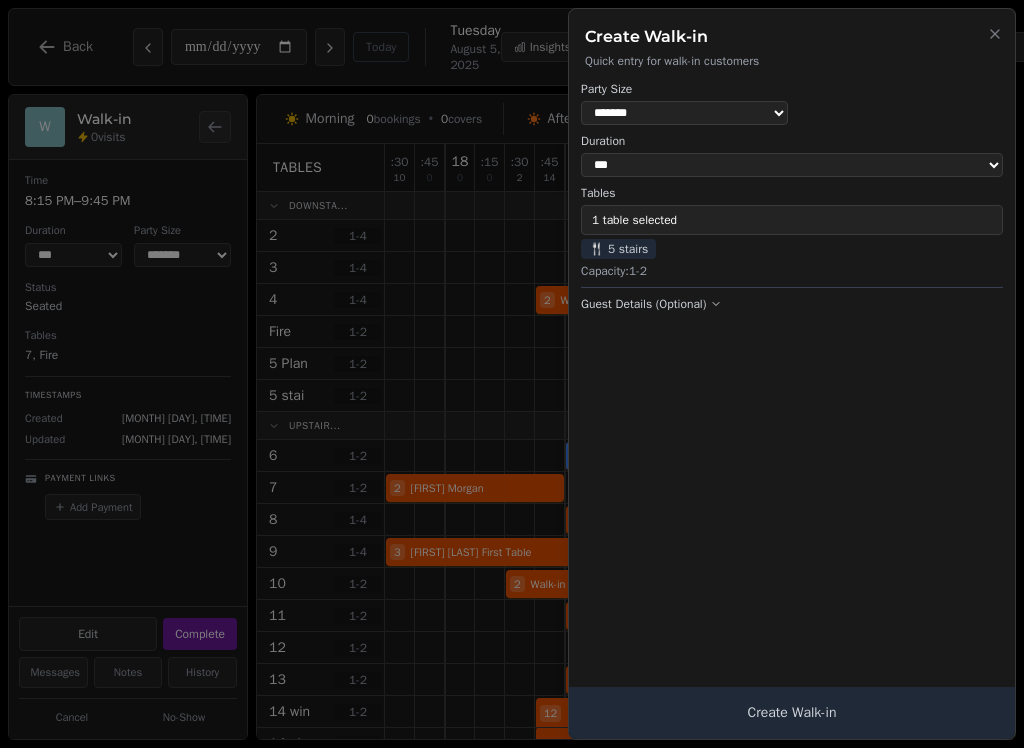 select on "*" 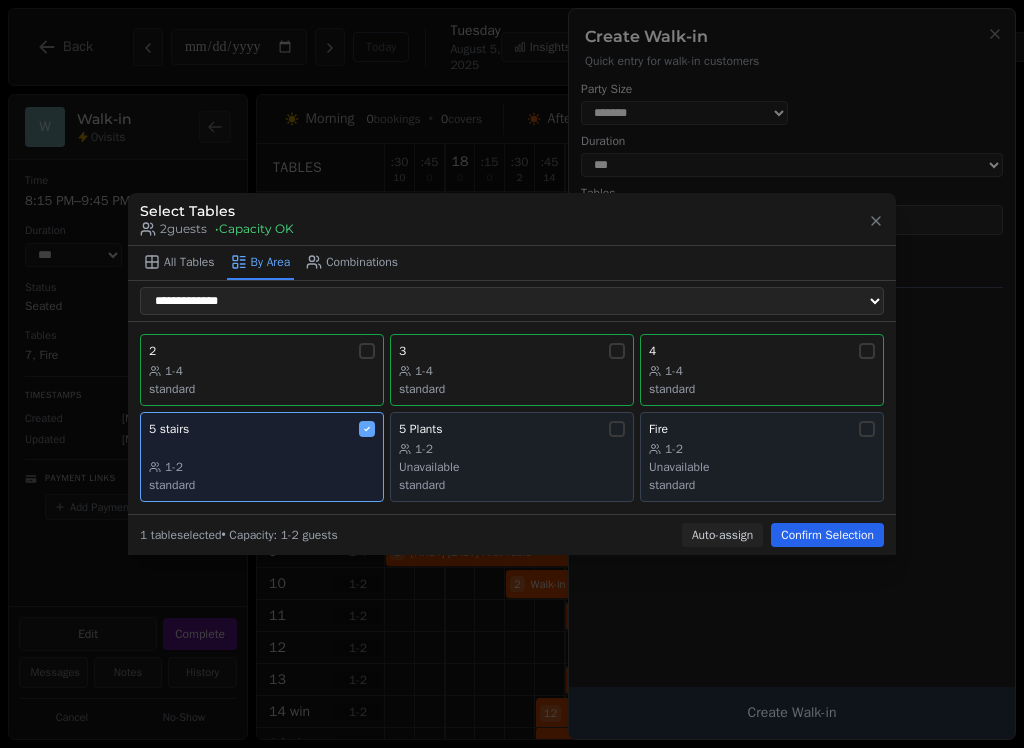 click on "1-4" at bounding box center [262, 371] 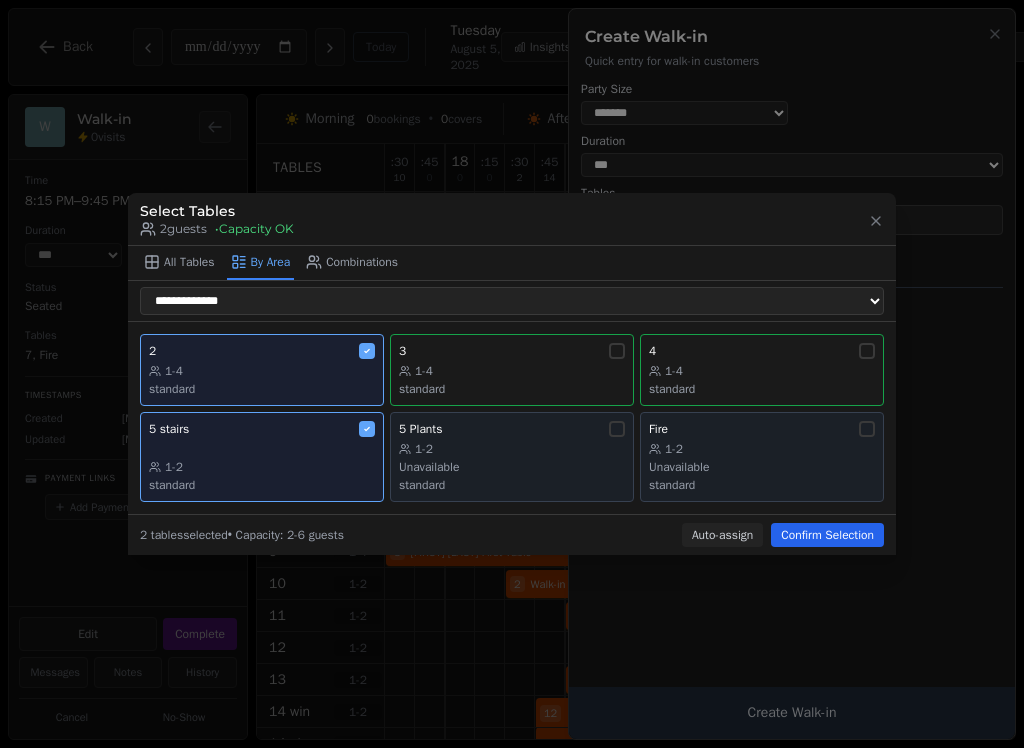 click on "5 stairs" at bounding box center (262, 429) 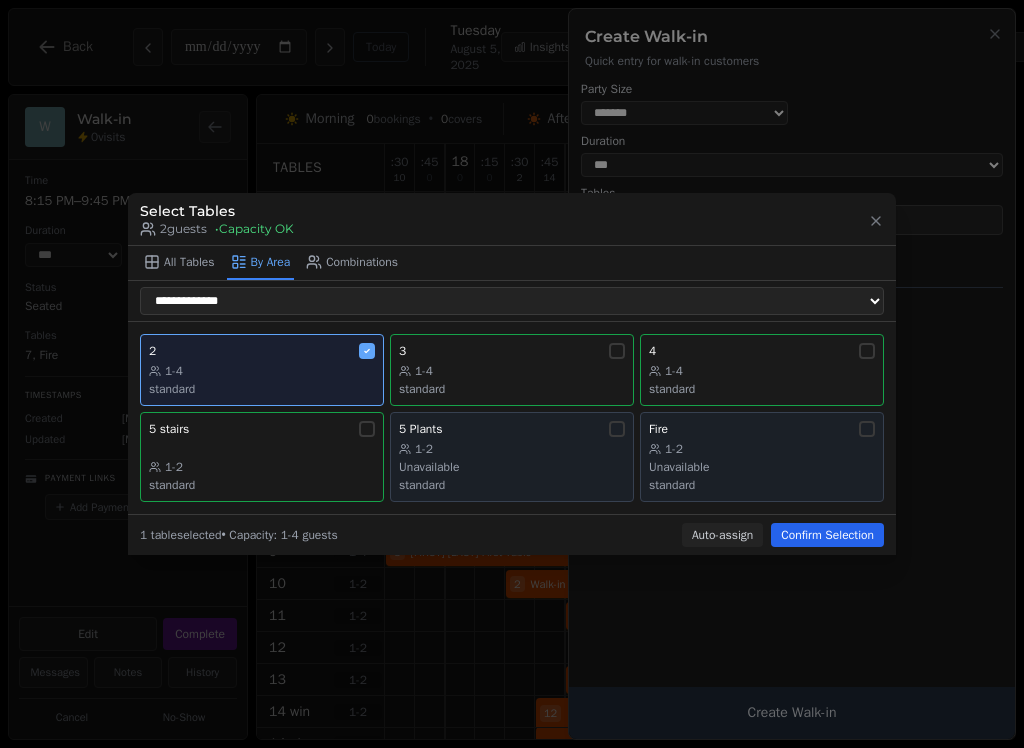 click on "Confirm Selection" at bounding box center (827, 535) 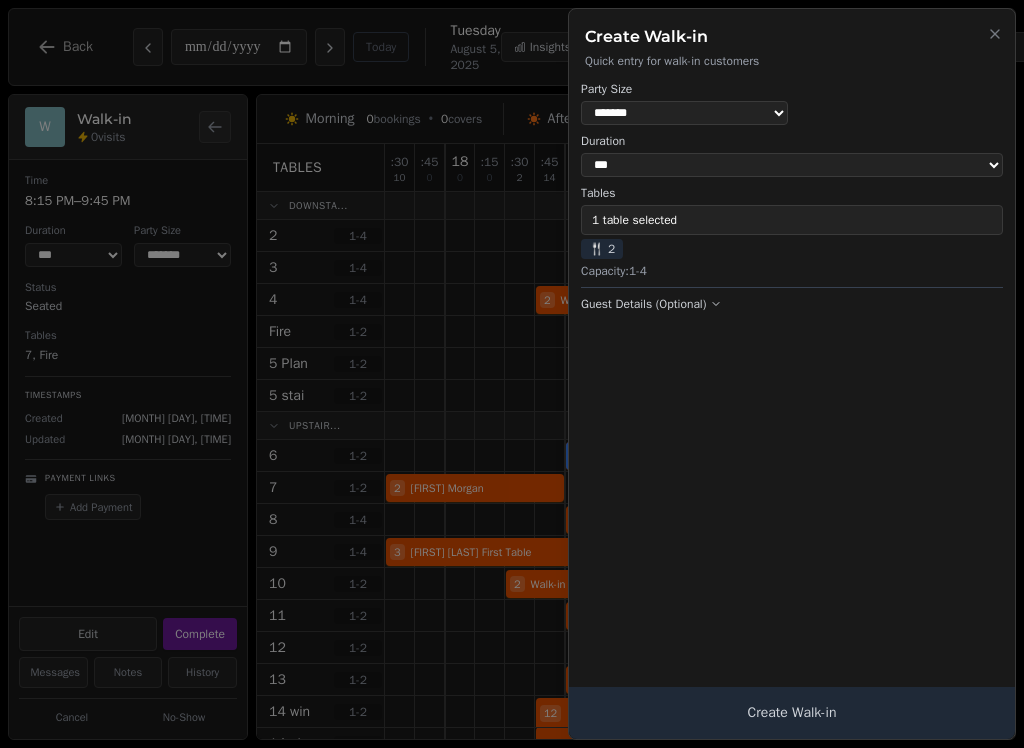 click on "Create Walk-in" at bounding box center [792, 713] 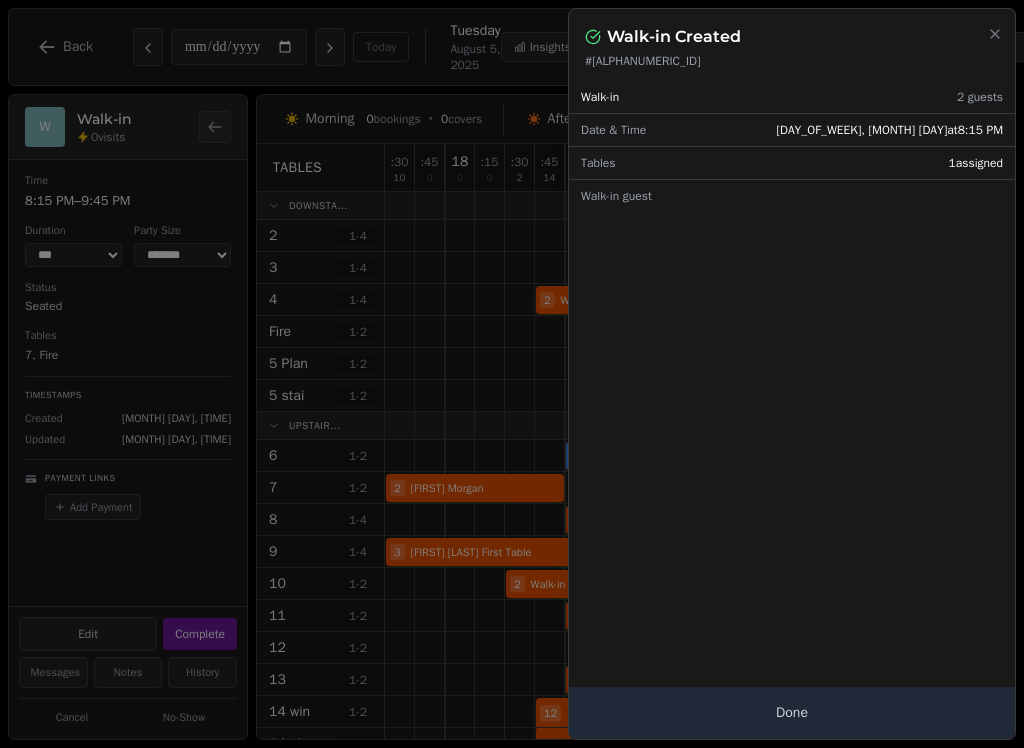 click on "Done" at bounding box center (792, 713) 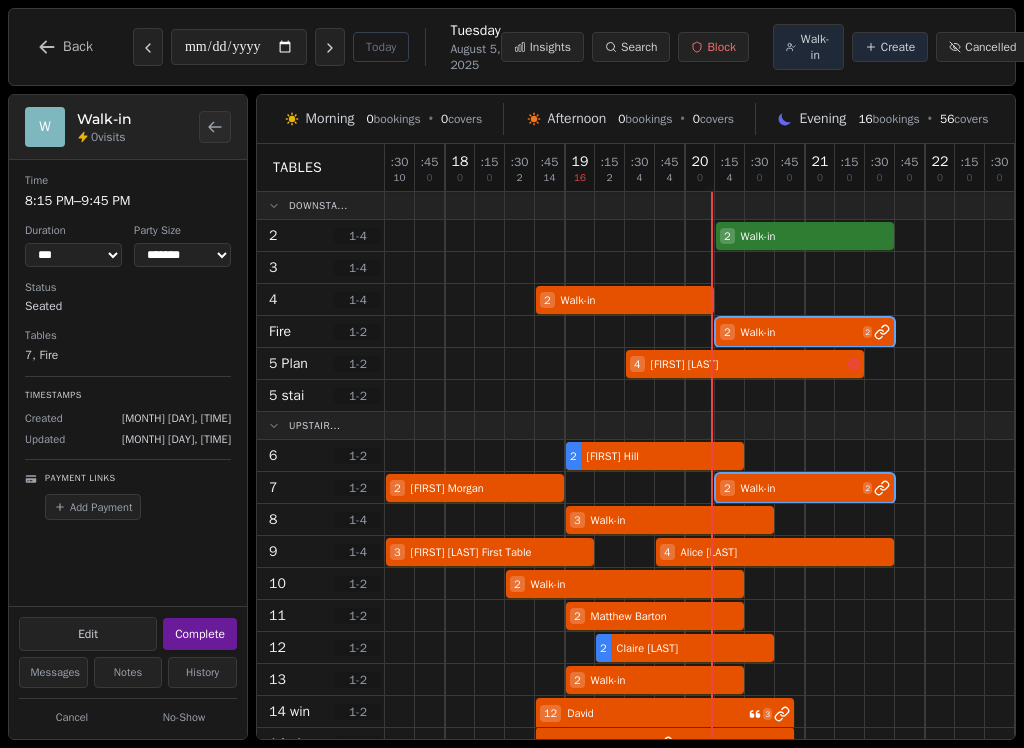 scroll, scrollTop: 0, scrollLeft: 0, axis: both 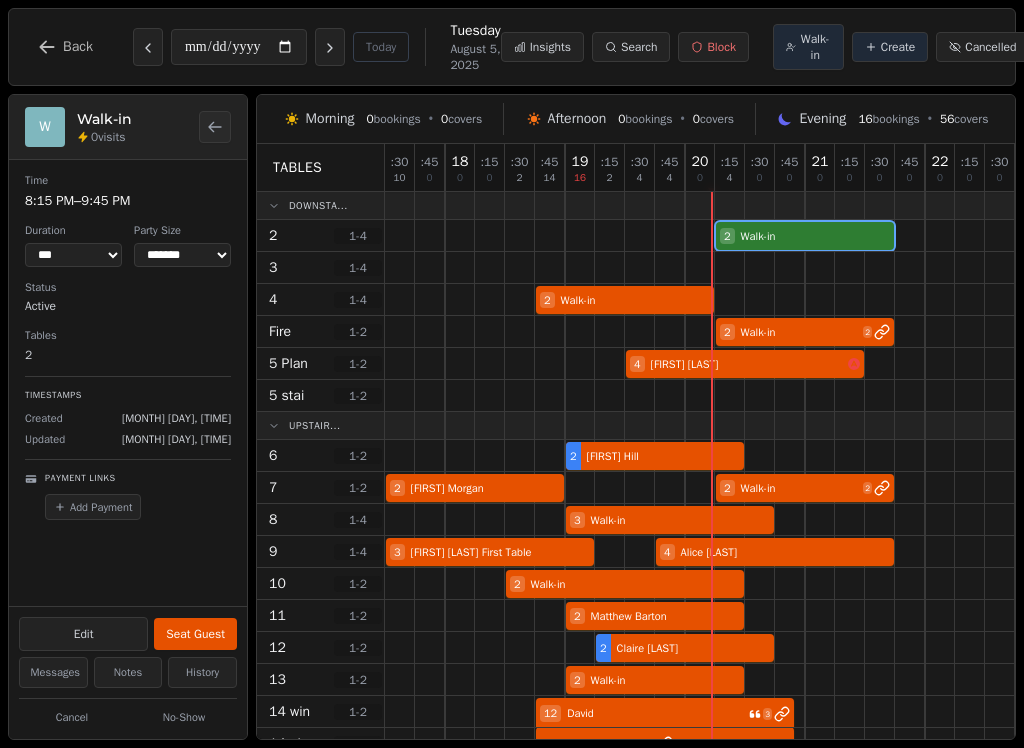 click on "Seat Guest" at bounding box center [195, 634] 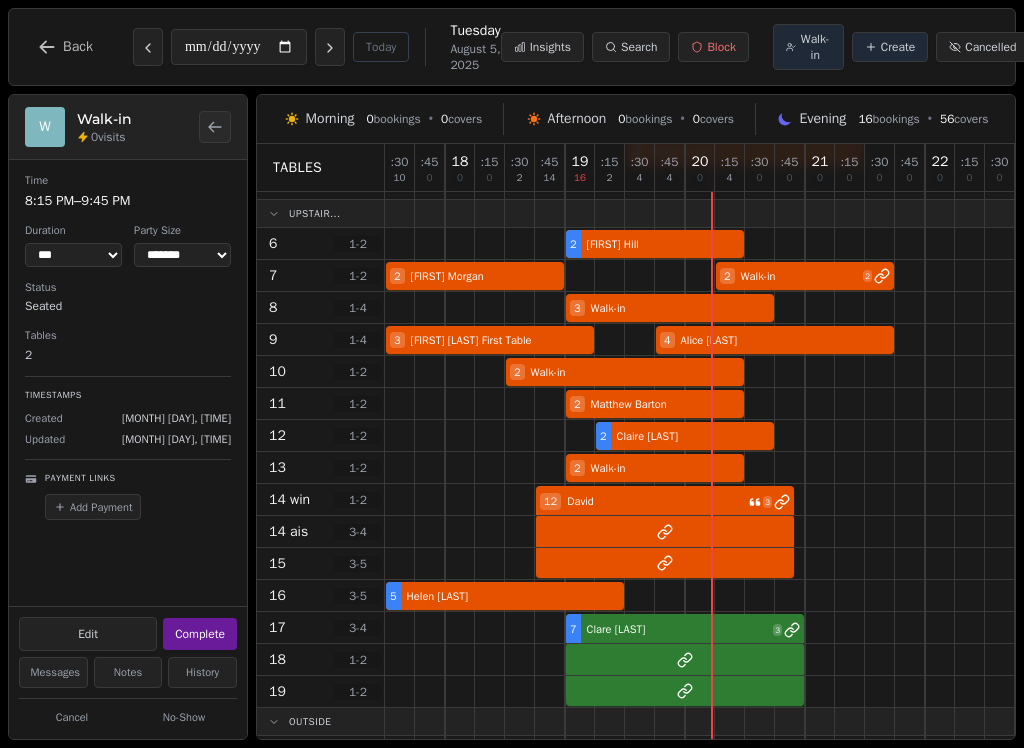 scroll, scrollTop: 210, scrollLeft: 0, axis: vertical 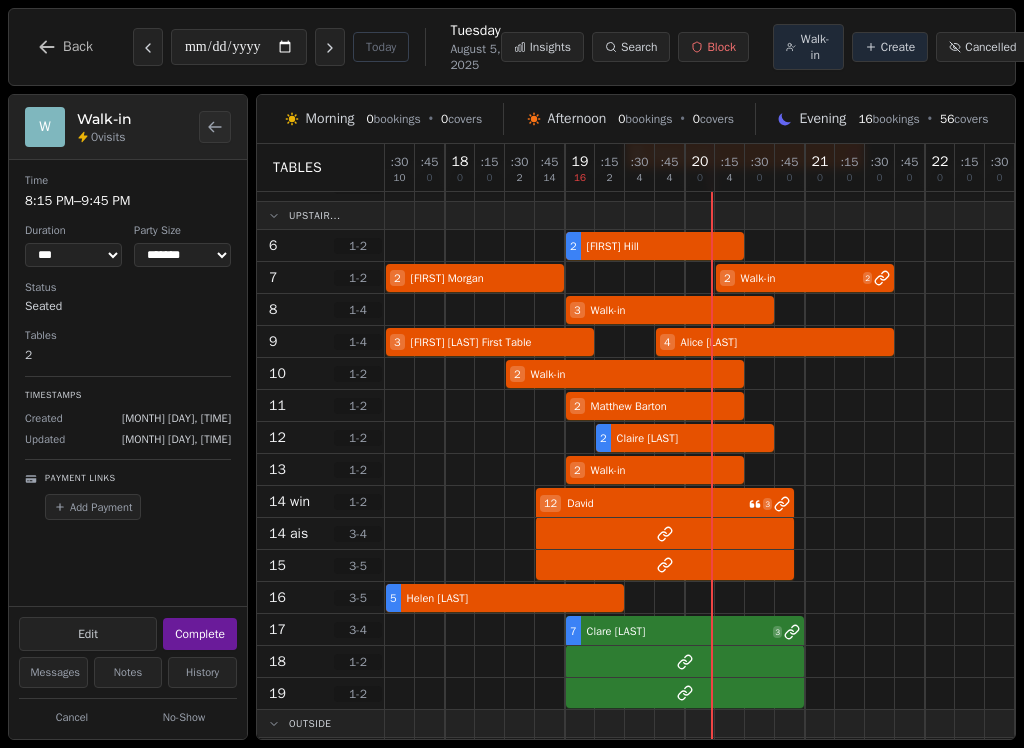 select on "****" 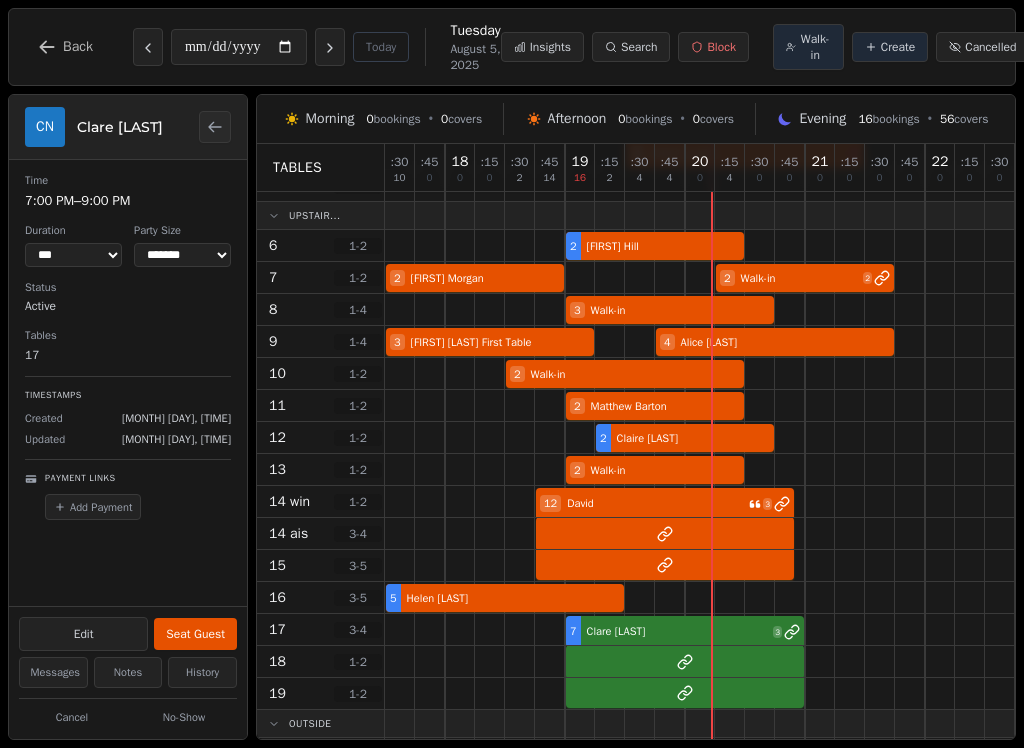 click on "[NUMBER] [FIRST] [LAST]" at bounding box center [730, 630] 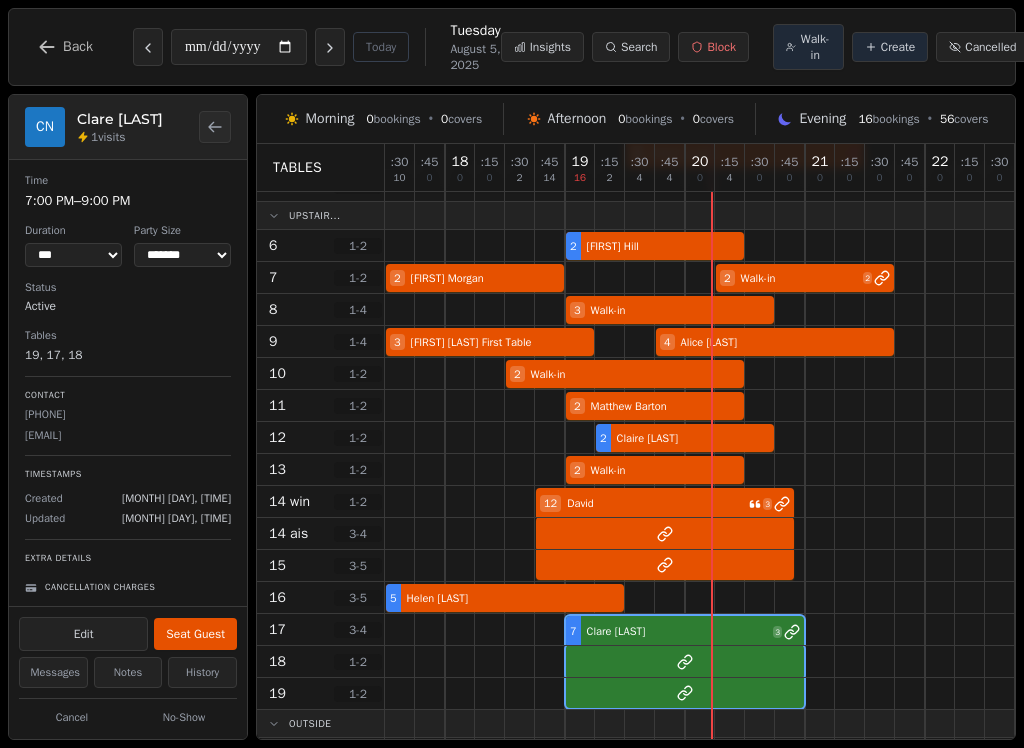 click on "Seat Guest" at bounding box center (195, 634) 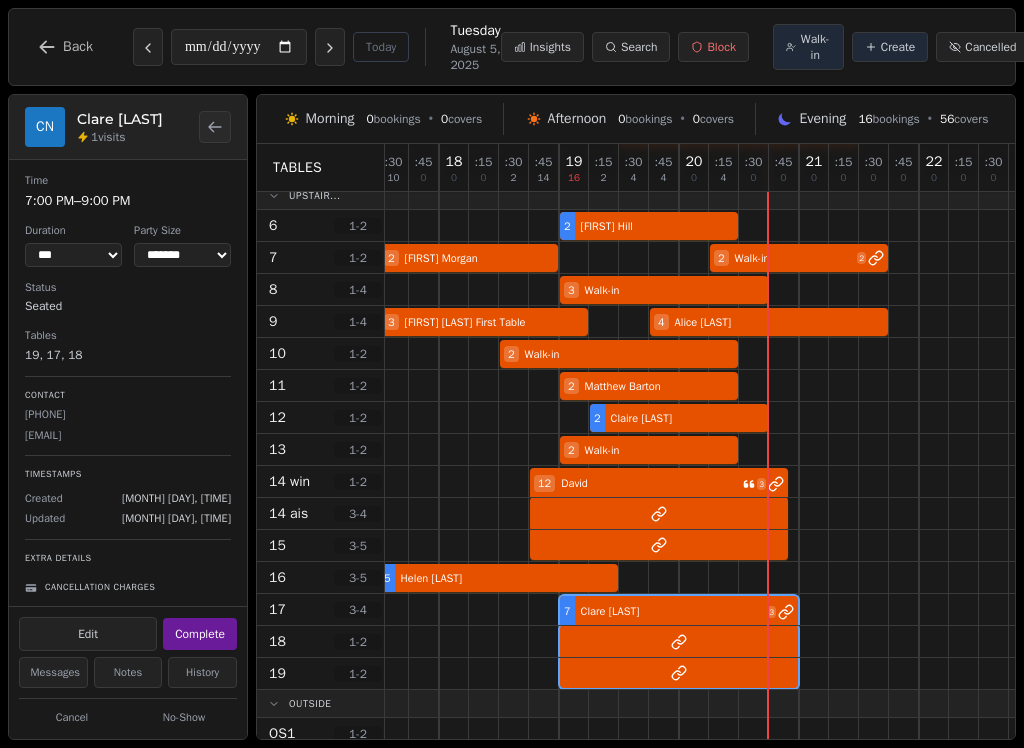 scroll, scrollTop: 230, scrollLeft: 7, axis: both 